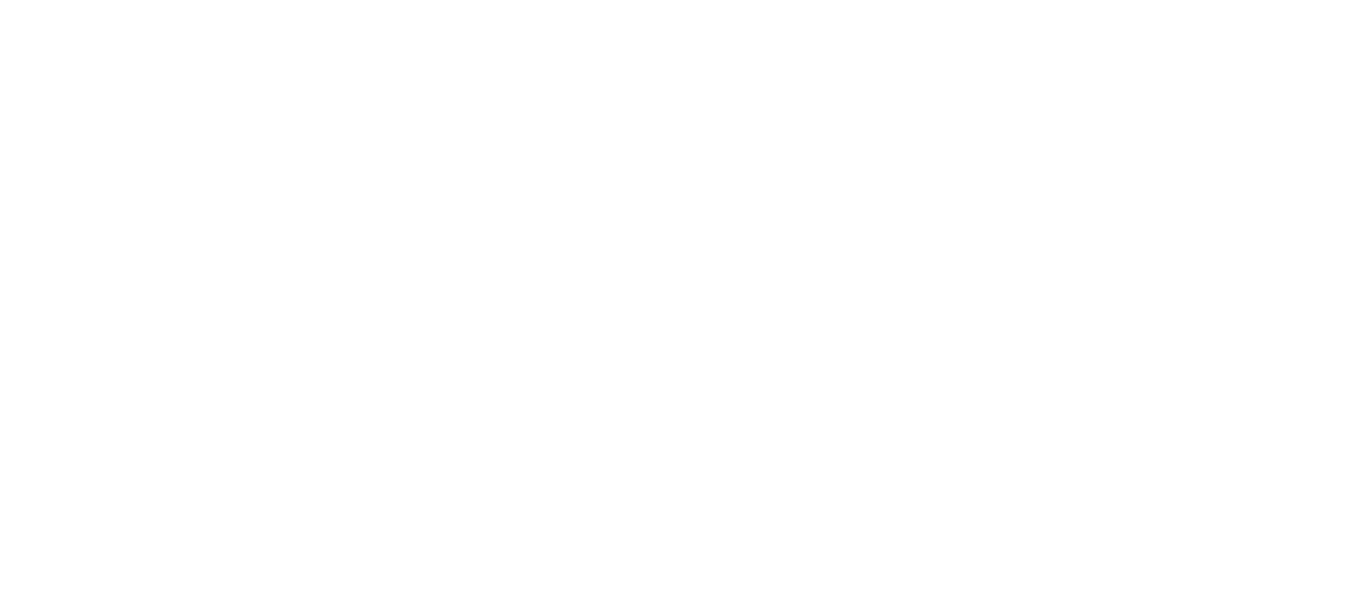 scroll, scrollTop: 0, scrollLeft: 0, axis: both 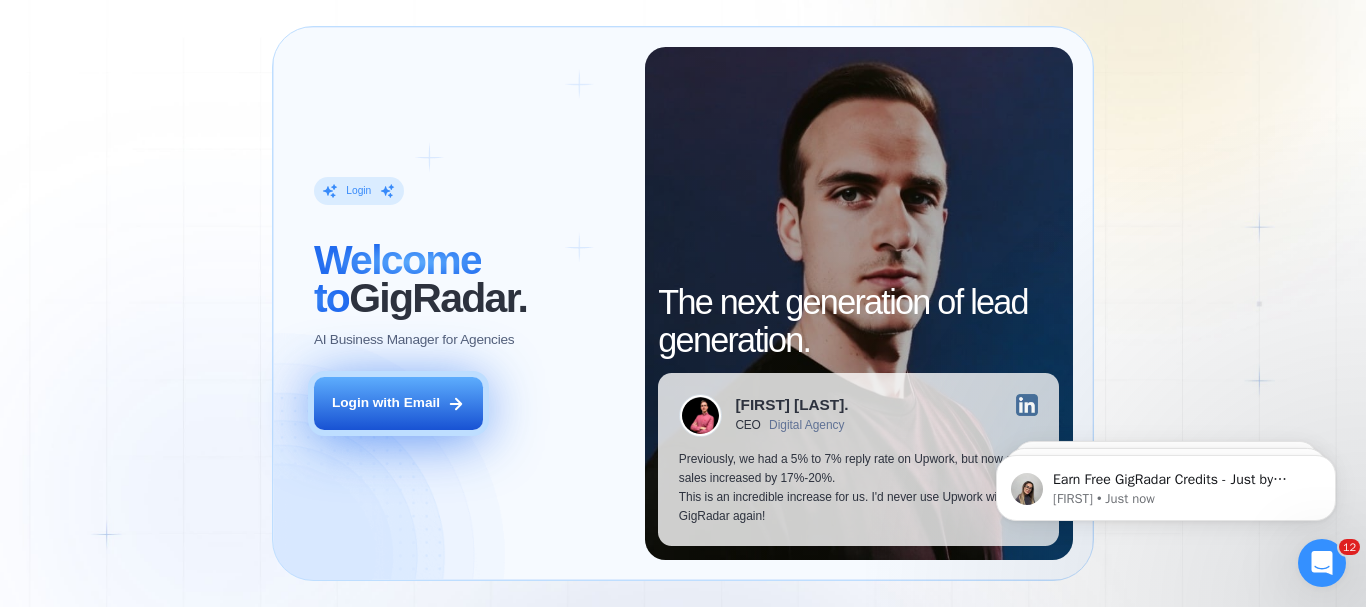 click on "Login with Email" at bounding box center [398, 403] 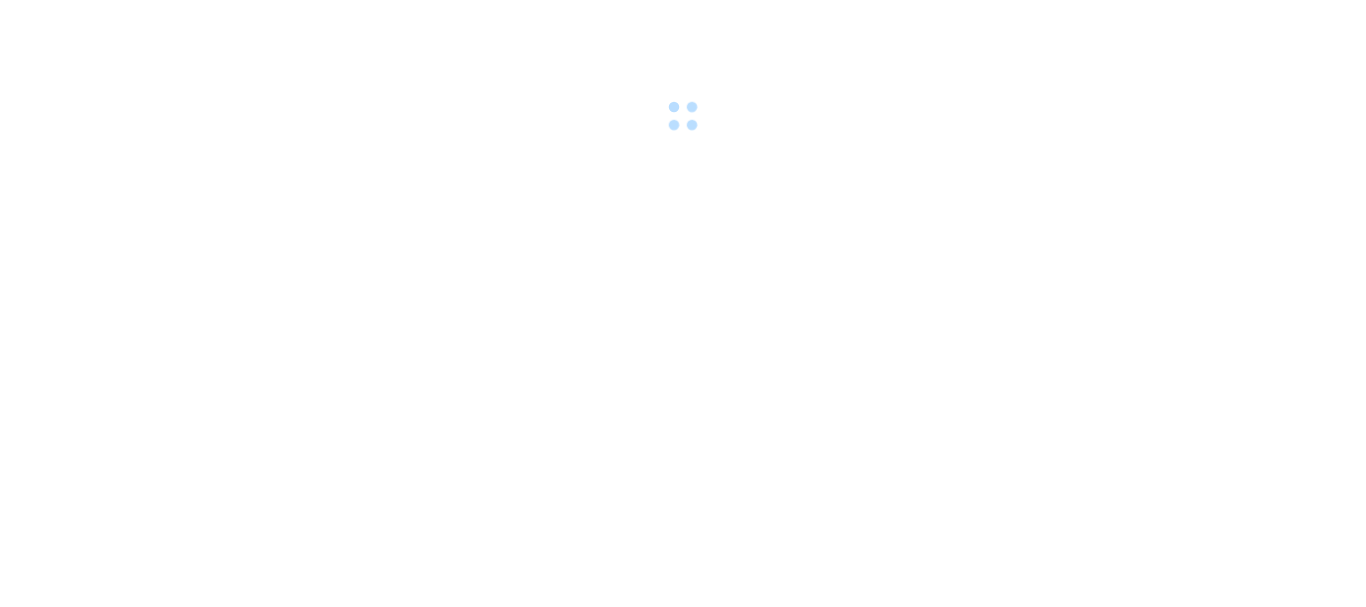 scroll, scrollTop: 0, scrollLeft: 0, axis: both 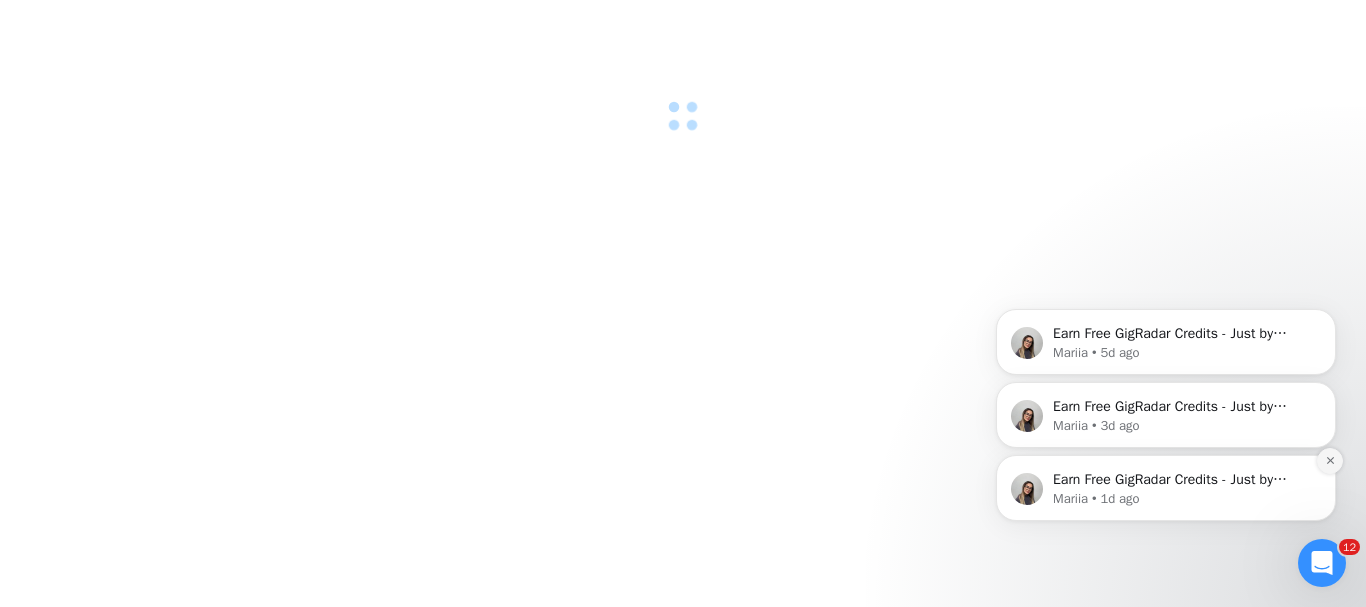 click 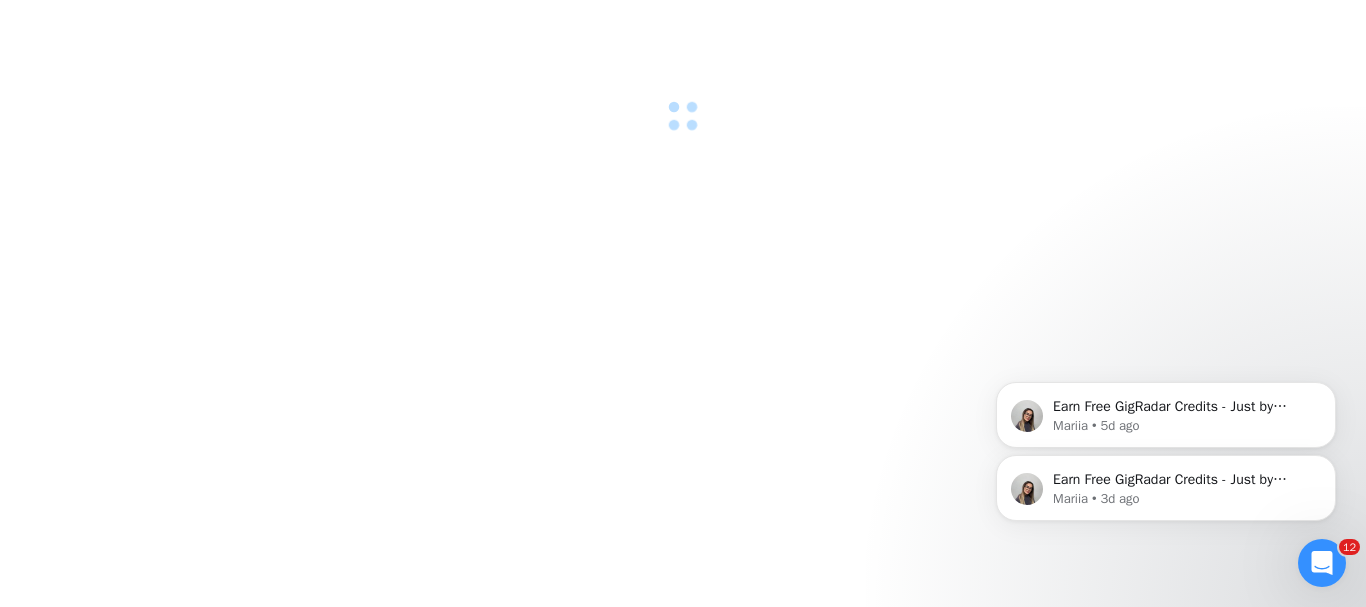 click on "Earn Free GigRadar Credits - Just by Sharing Your Story! 💬 Want more credits for sending proposals? It’s simple - share, inspire, and get rewarded! 🤫 Here’s how you can earn free credits: Introduce yourself in the #intros channel of the GigRadar Upwork Community and grab +20 credits for sending bids., Post your success story (closed projects, high LRR, etc.) in the #general channel and claim +50 credits for sending bids. Why? GigRadar is building a powerful network of freelancers and agencies. We want you to make valuable connections, showcase your wins, and inspire others while getting rewarded! 🚀 Not a member yet? Join our Slack community now 👉 Join Slack Community Claiming your credits is easy: Reply to this message with a screenshot of your post, and our Tech Support Team will instantly top up your credits! 💸 [FIRST] [LAST] • 3d ago" at bounding box center (1166, 488) 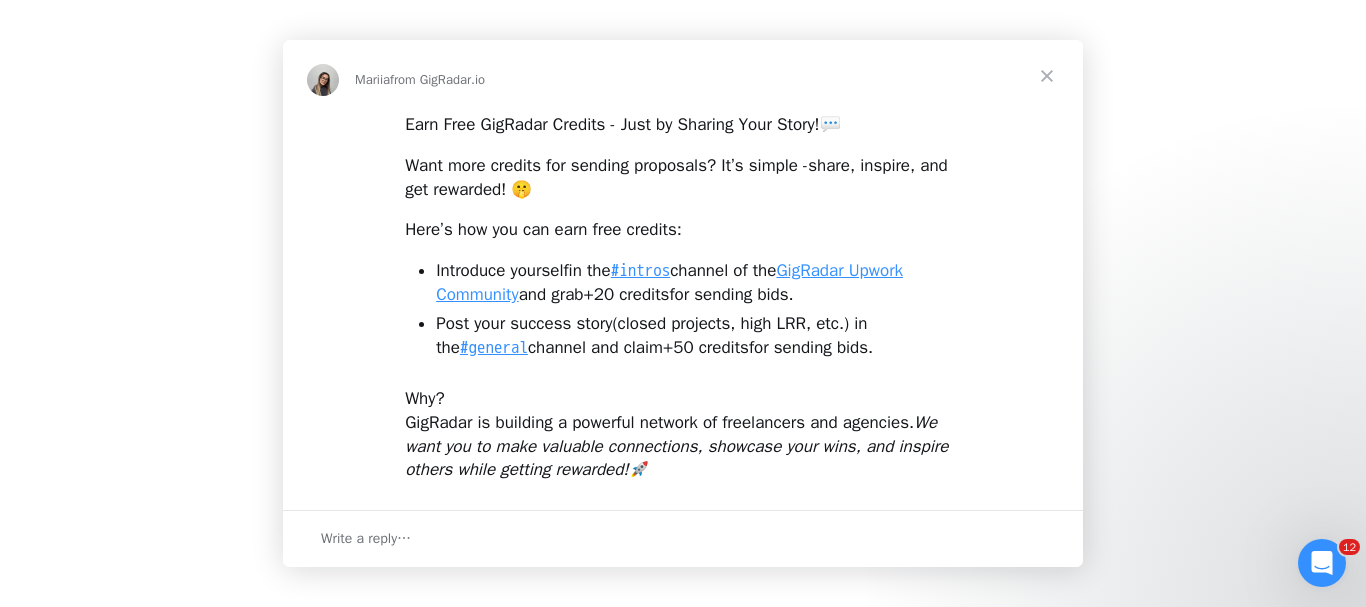 scroll, scrollTop: 0, scrollLeft: 0, axis: both 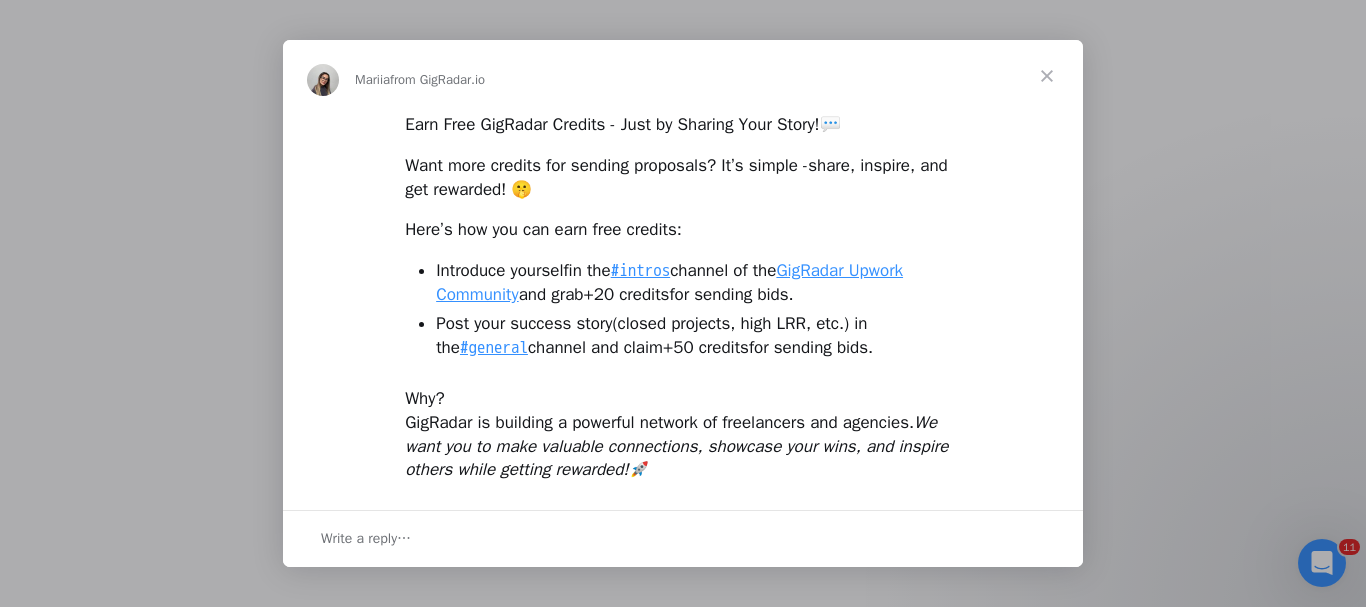 click at bounding box center (1047, 76) 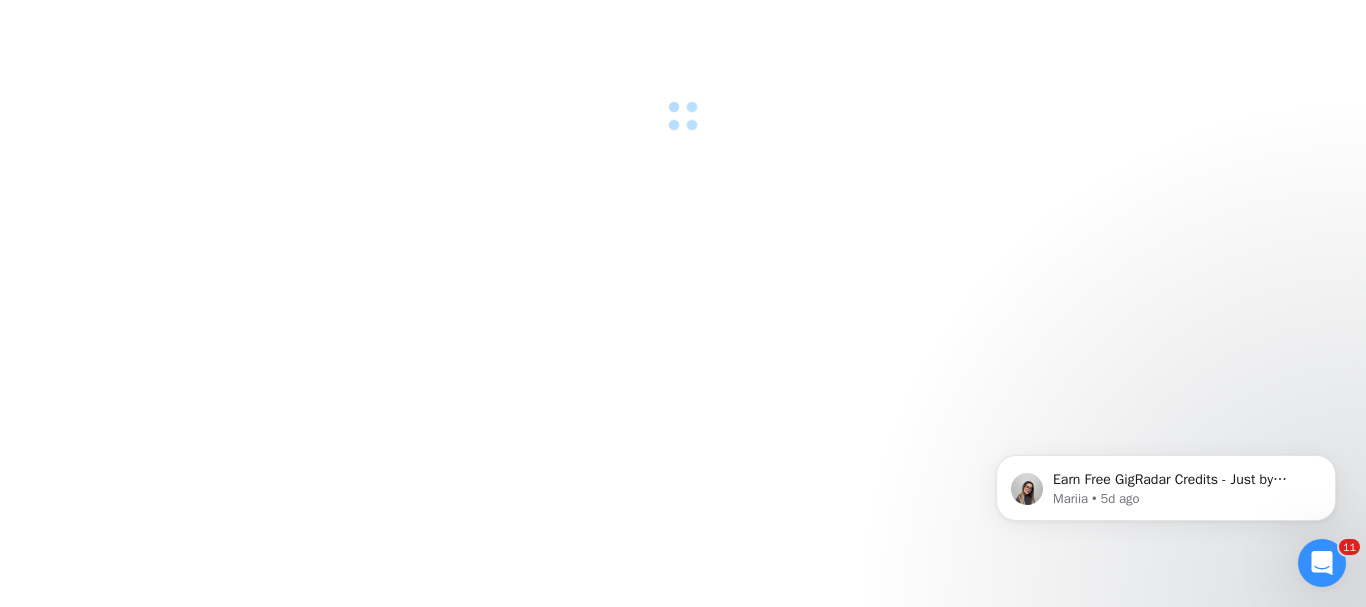 scroll, scrollTop: 0, scrollLeft: 0, axis: both 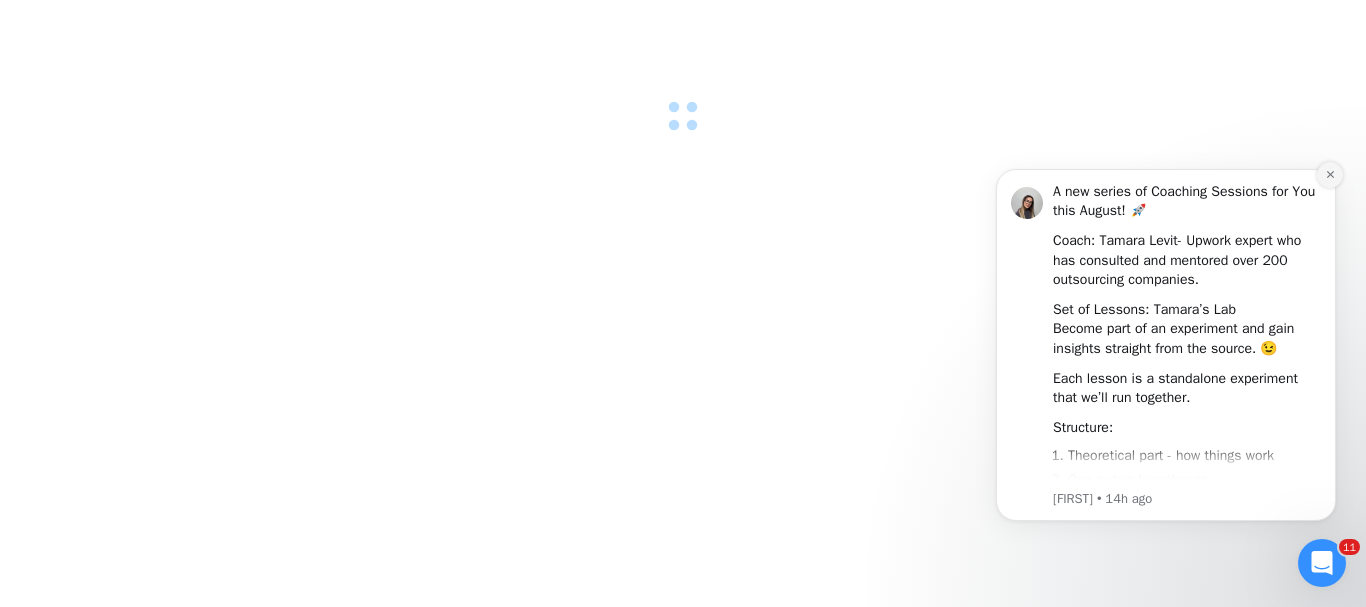click 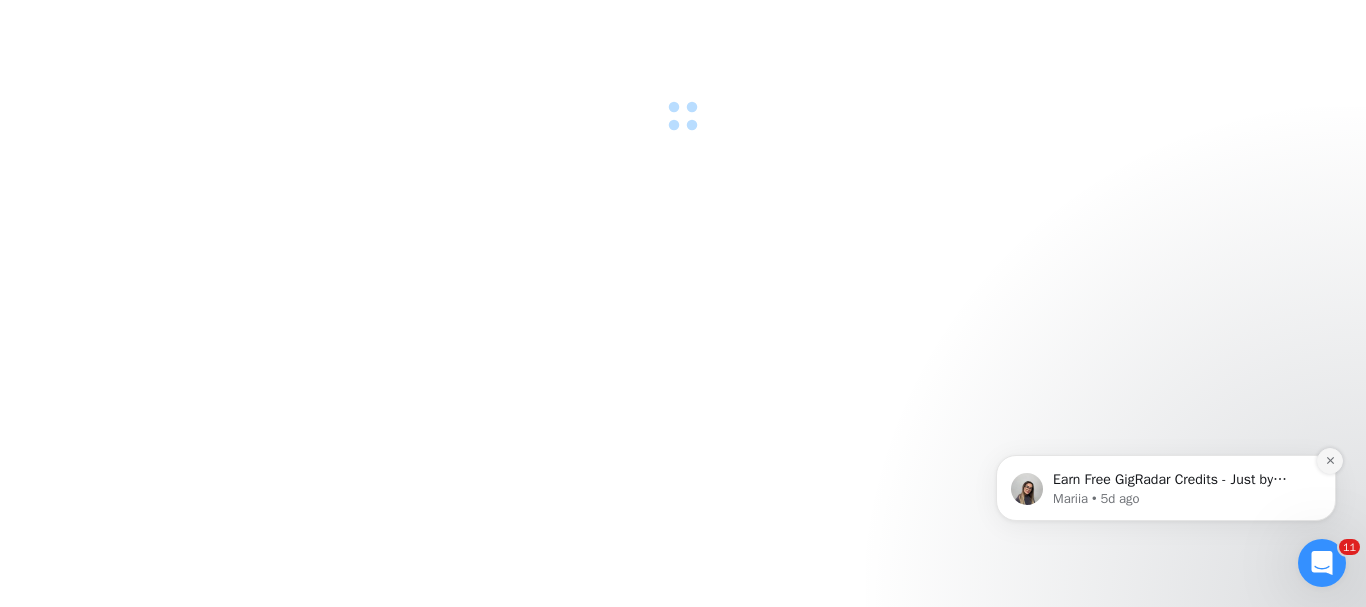 click 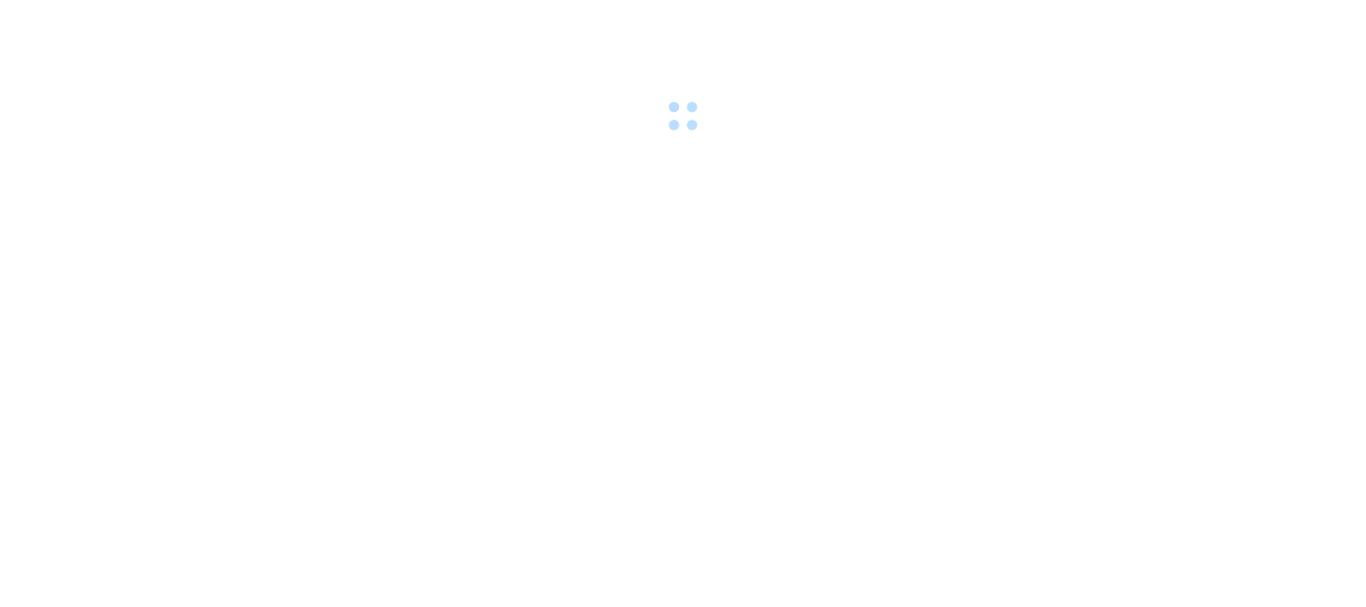 scroll, scrollTop: 0, scrollLeft: 0, axis: both 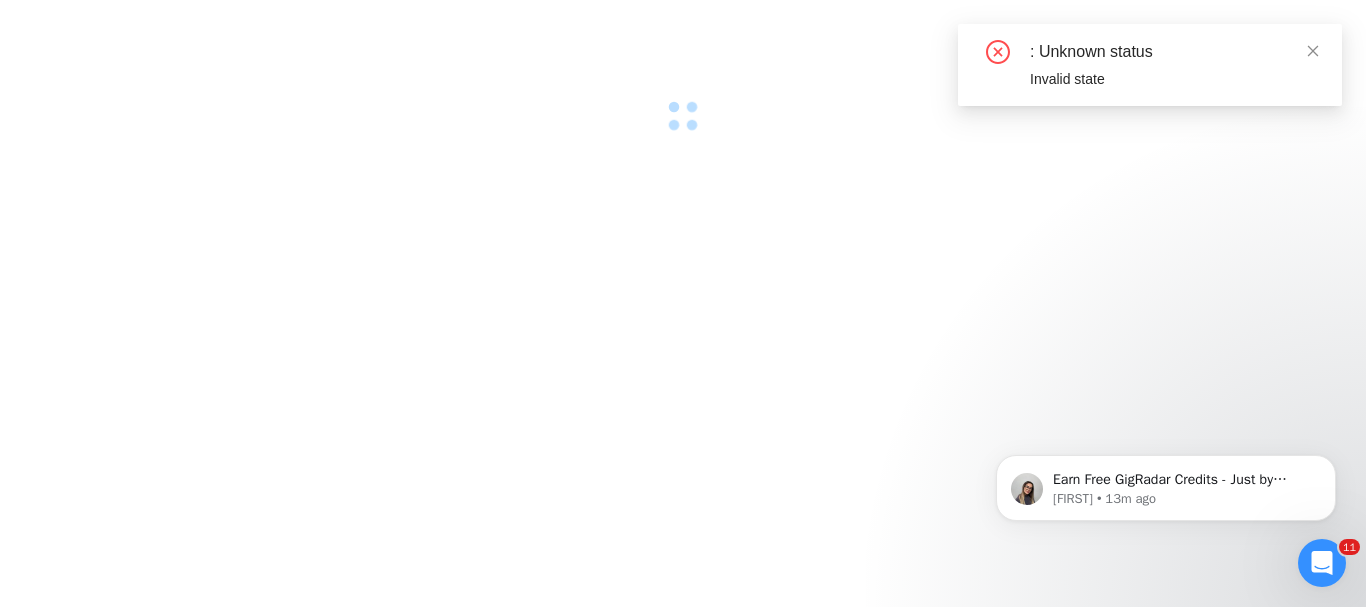 click at bounding box center (683, 66) 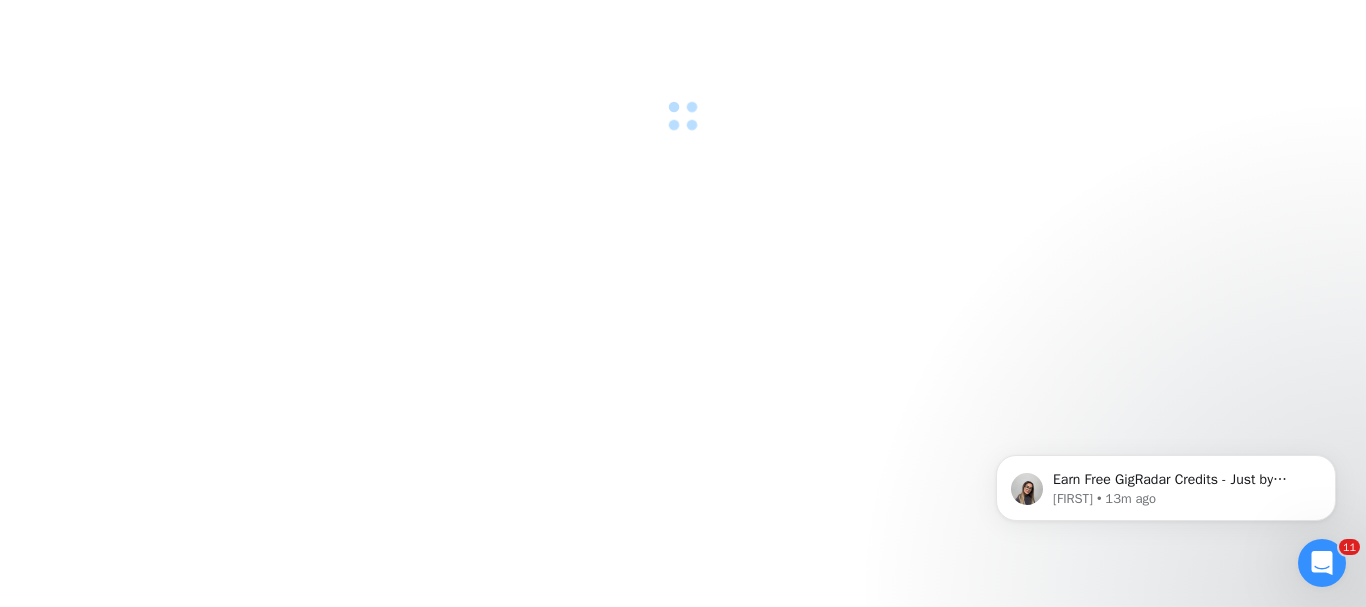 drag, startPoint x: 666, startPoint y: 4, endPoint x: 521, endPoint y: 189, distance: 235.05319 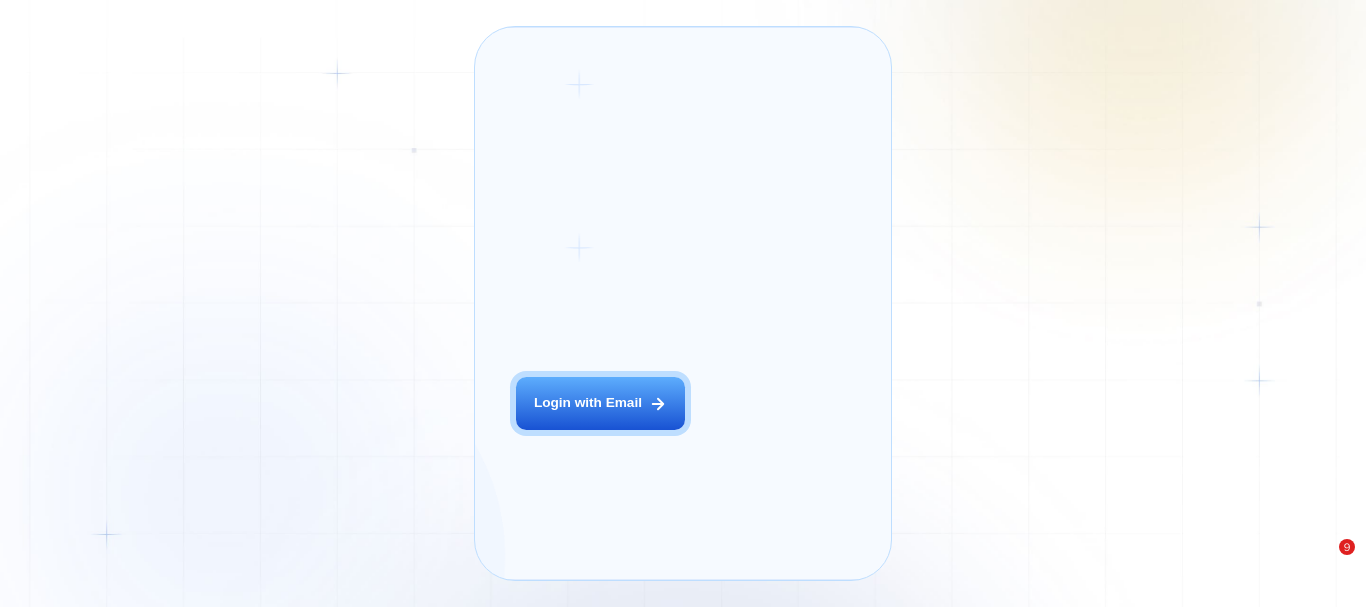 scroll, scrollTop: 0, scrollLeft: 0, axis: both 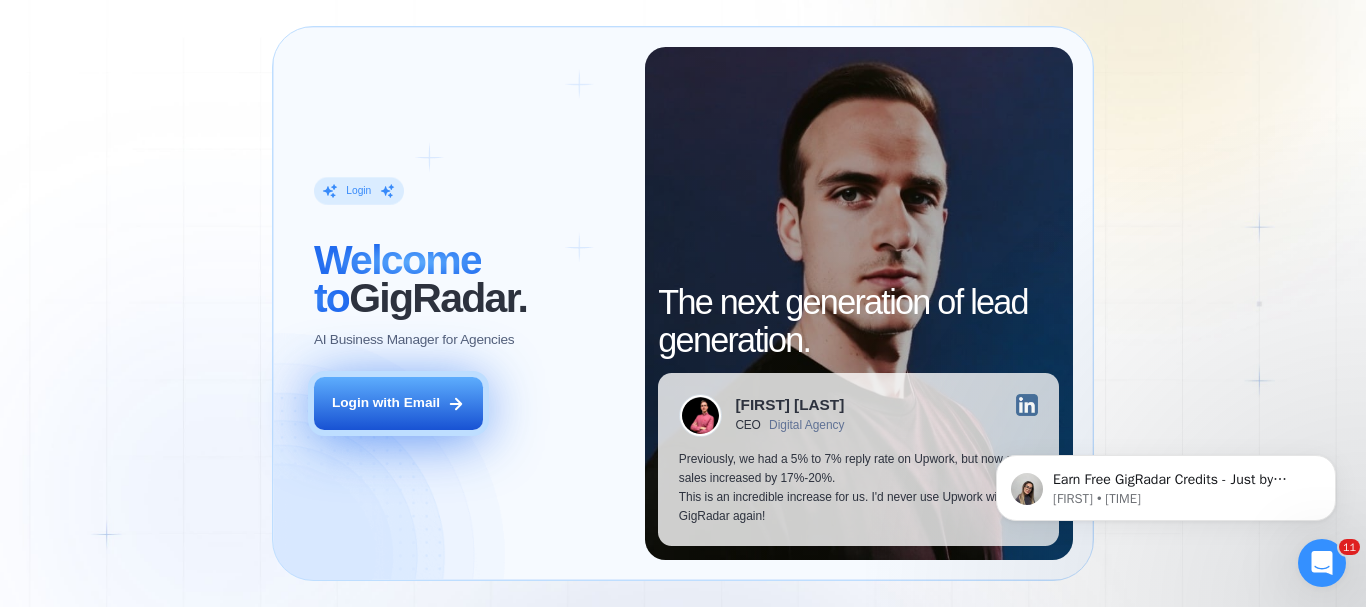click on "Login with Email" at bounding box center (386, 403) 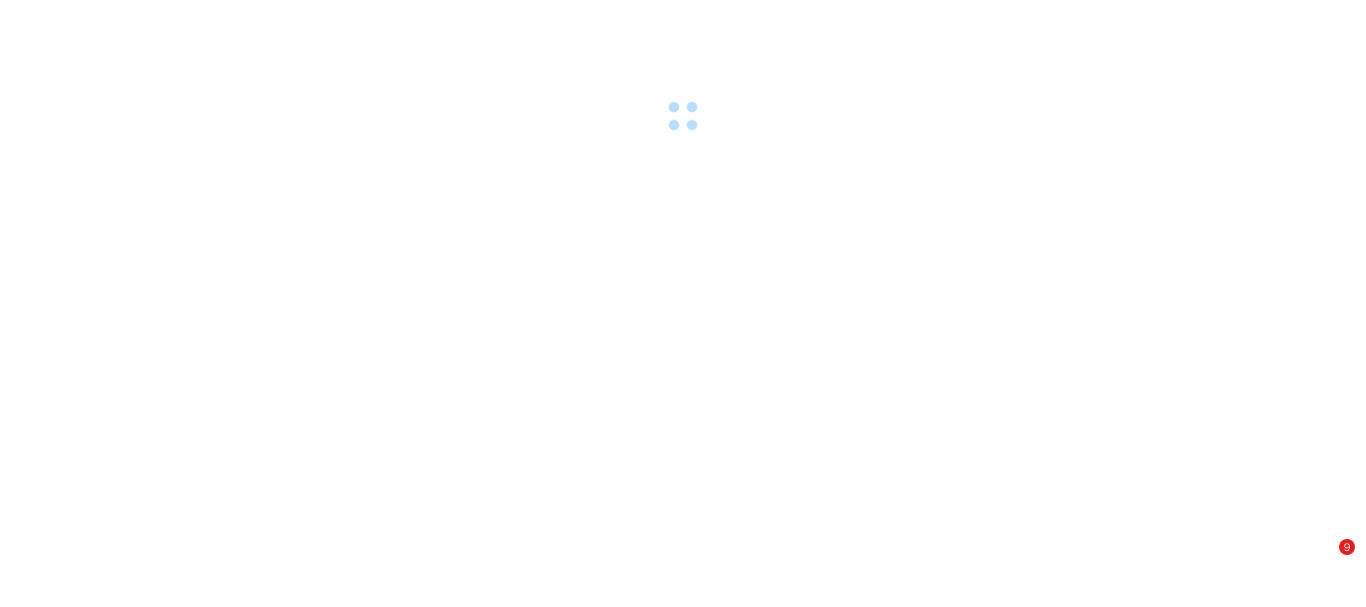 scroll, scrollTop: 0, scrollLeft: 0, axis: both 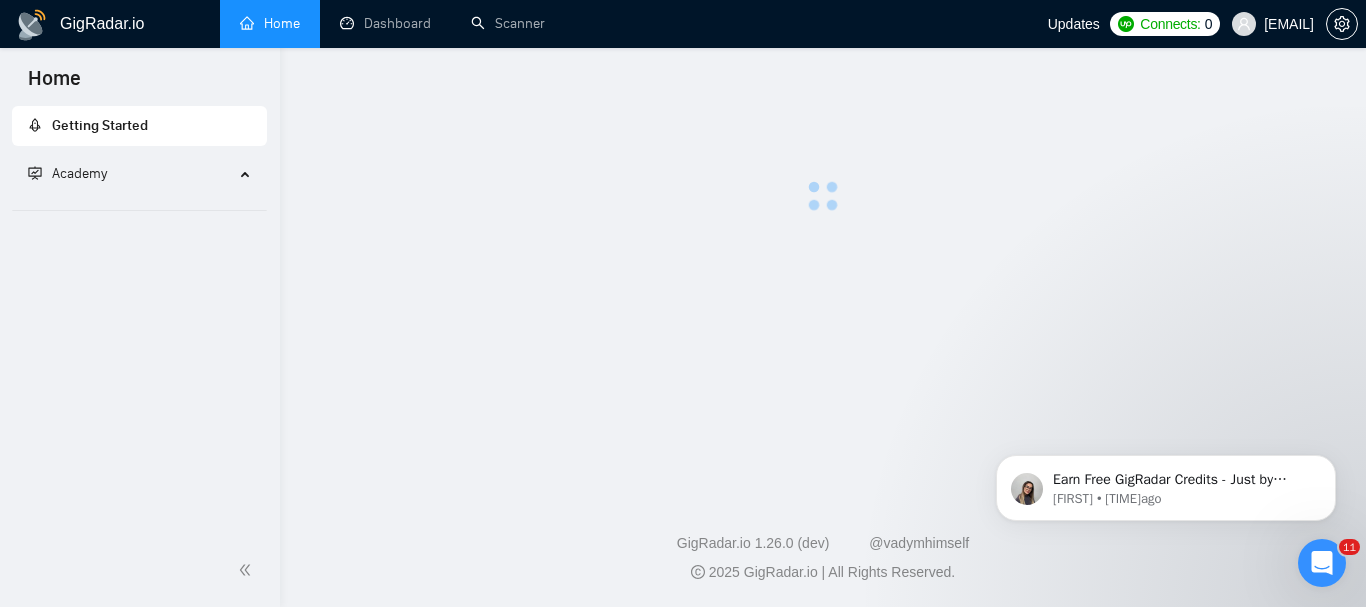 click at bounding box center (823, 266) 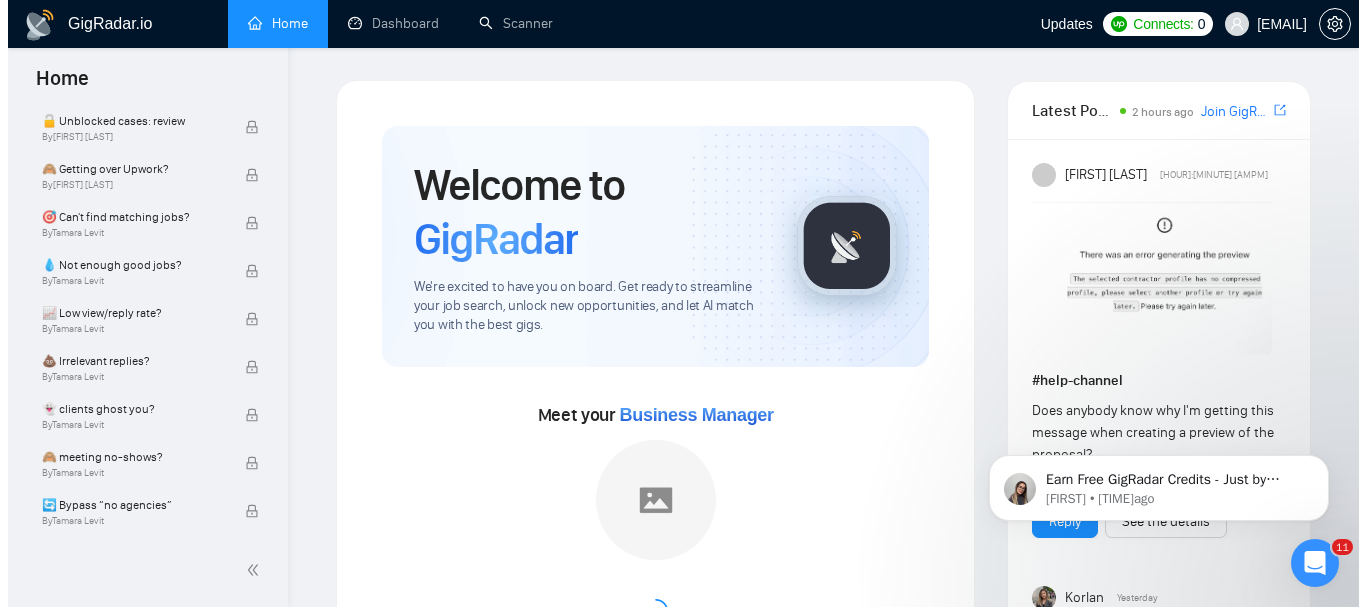 scroll, scrollTop: 822, scrollLeft: 0, axis: vertical 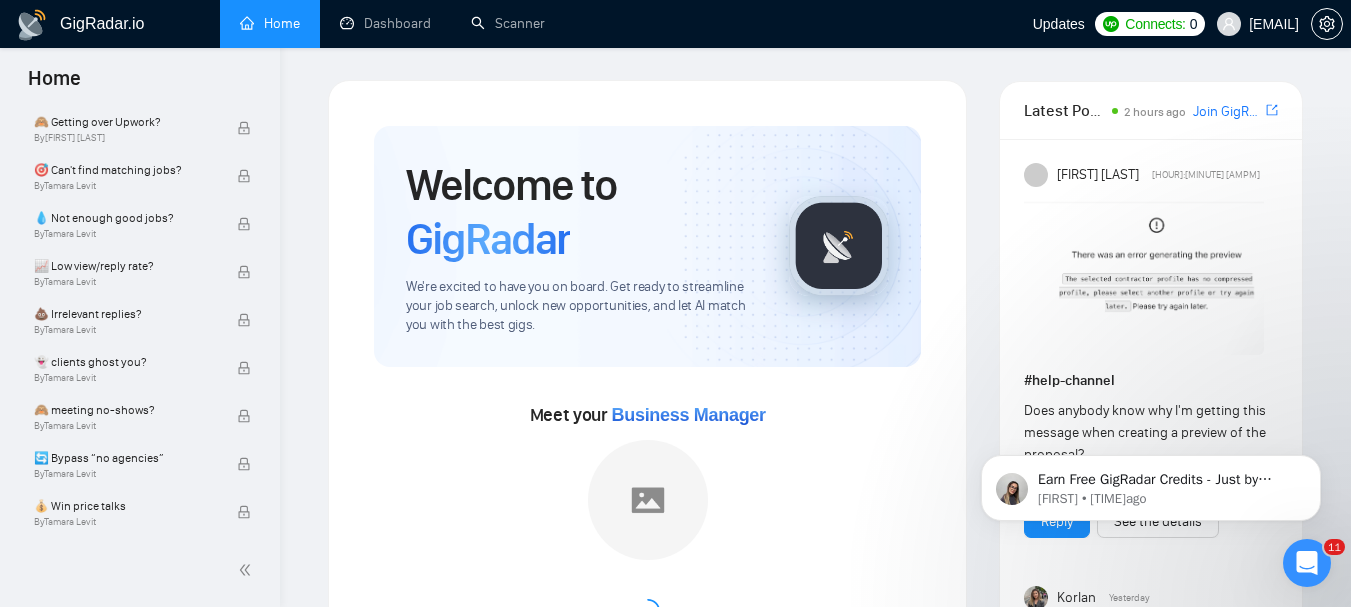 click on "Welcome to  GigRadar We're excited to have you on board. Get ready to streamline your job search, unlock new opportunities, and let AI match you with the best gigs. Meet your   Business Manager   Please wait while we're looking for your dedicated business manager... Set up your Country-Specific  Business Manager Set up your United States or United Kingdom Business Manager to access country-specific opportunities. Contact our team GigRadar Automation Set Up a   Scanner Enable the scanner for AI matching and real-time job alerts. Enable   Opportunity Alerts Keep updated on top matches and new jobs. Enable   Automatic Proposal Send Never miss any opportunities. GigRadar Community Join GigRadar   Community Connect with the GigRadar Slack Community for updates, job opportunities, partnerships, and support. Make your   First Post Make your first post on GigRadar community. Level Up Your Skill Explore   Academy Open the Academy and open the first lesson. Finish Your First   Academy Lesson" at bounding box center [647, 882] 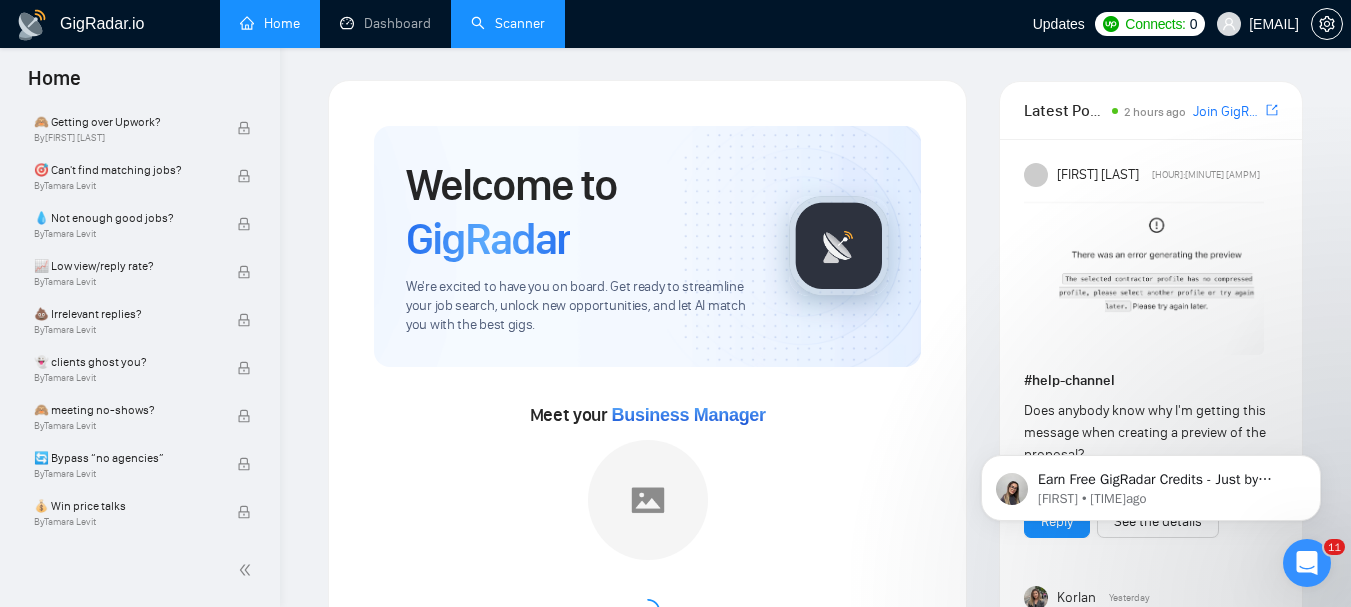click on "Scanner" at bounding box center [508, 23] 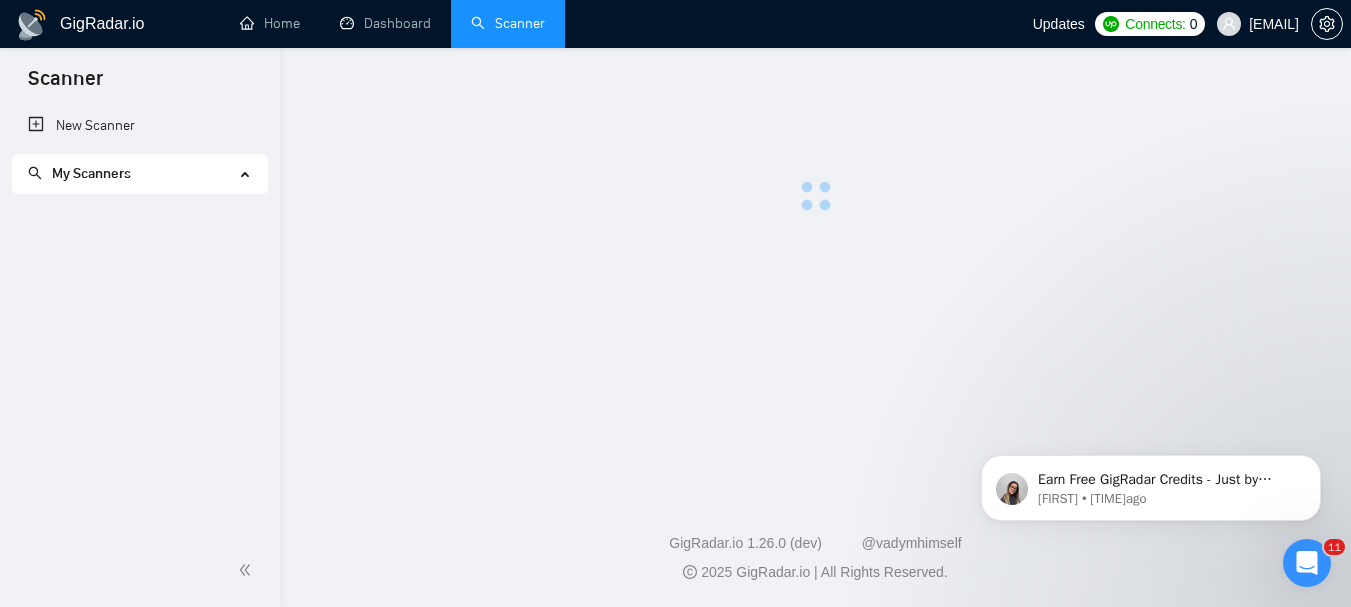 scroll, scrollTop: 0, scrollLeft: 0, axis: both 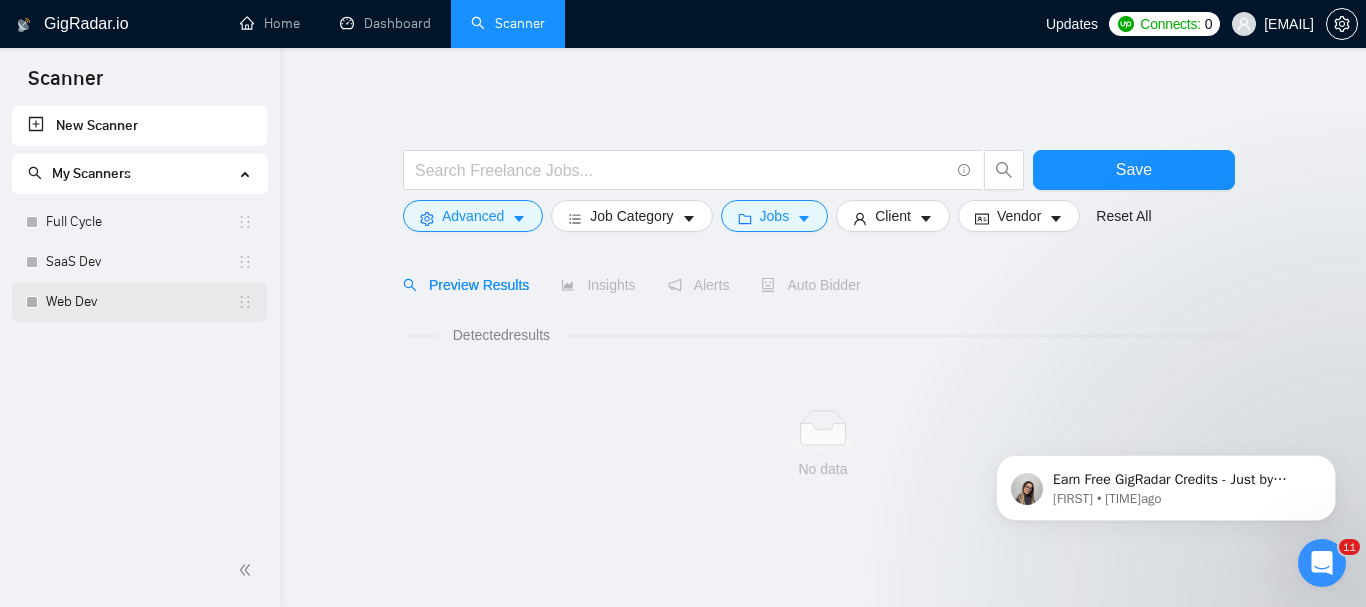 click on "Web Dev" at bounding box center (141, 302) 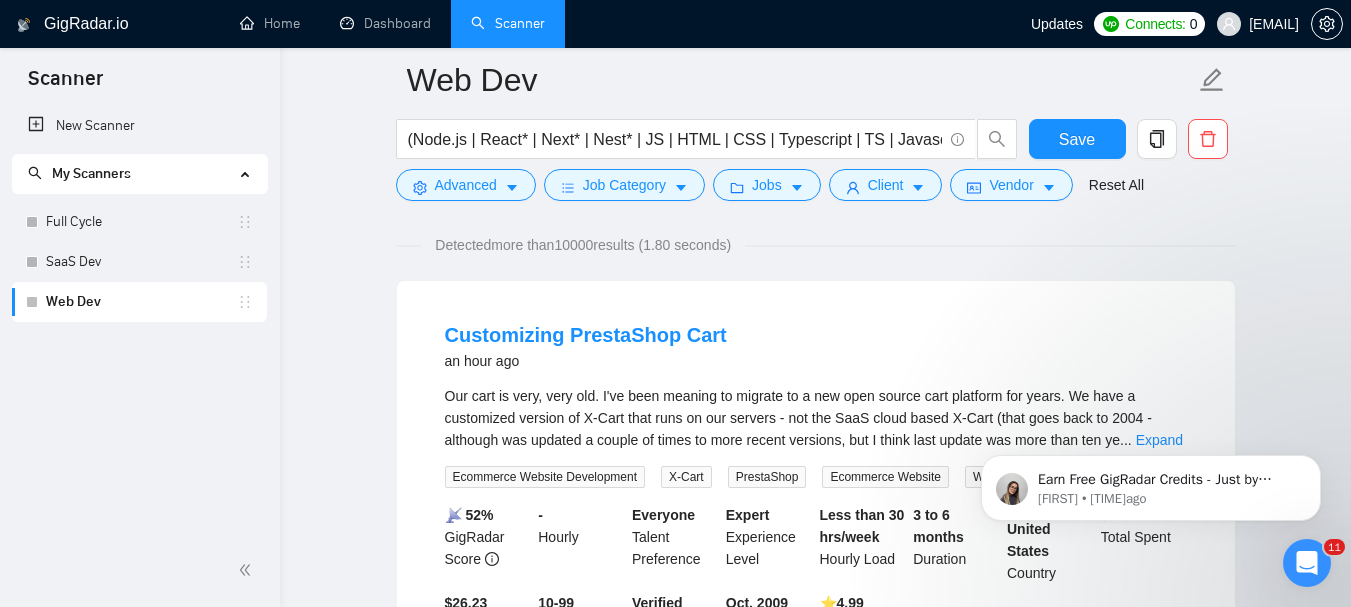 scroll, scrollTop: 137, scrollLeft: 0, axis: vertical 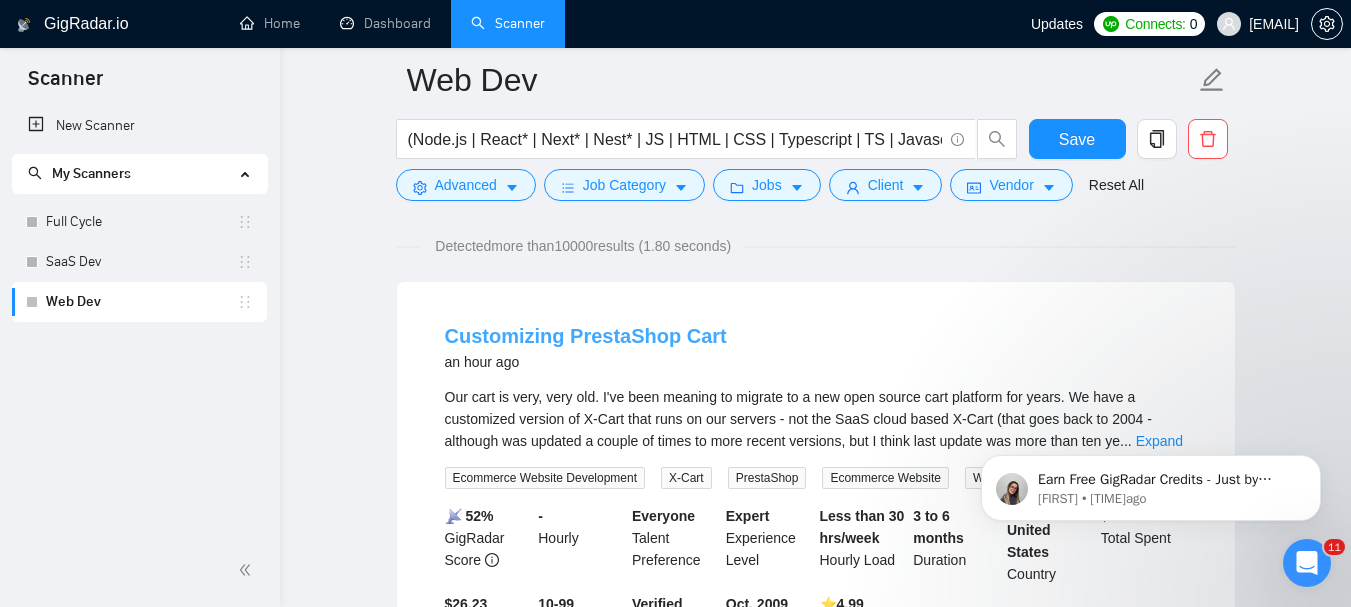 click on "Customizing PrestaShop Cart" at bounding box center (586, 336) 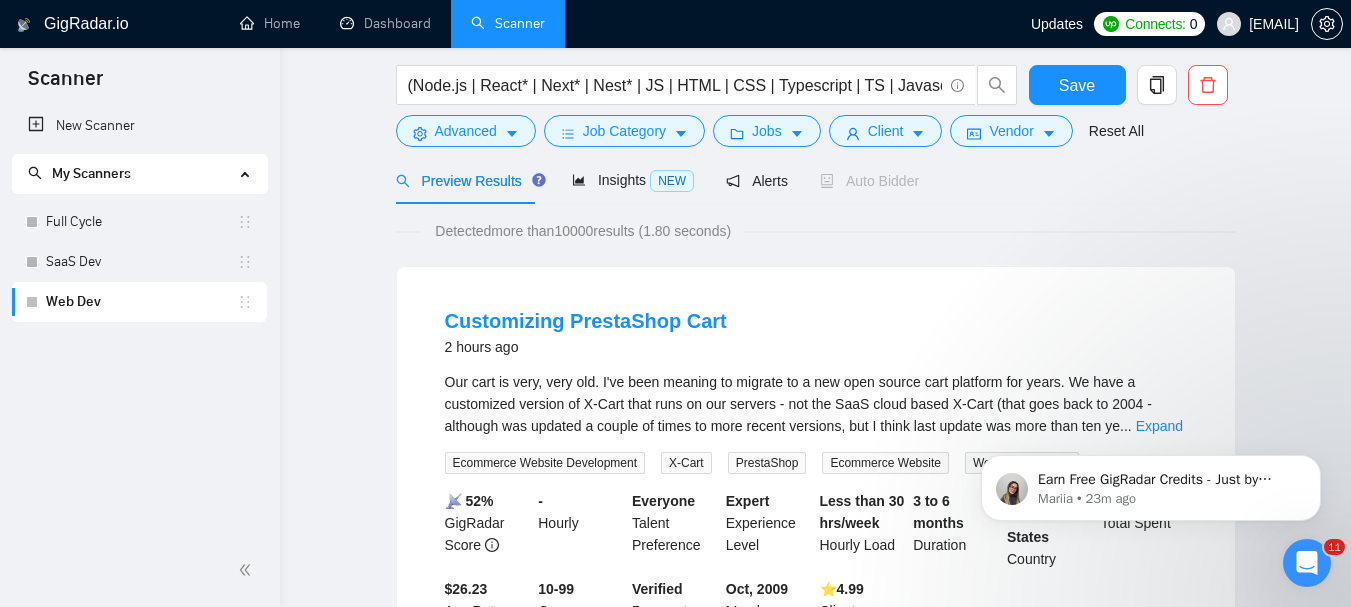 scroll, scrollTop: 0, scrollLeft: 0, axis: both 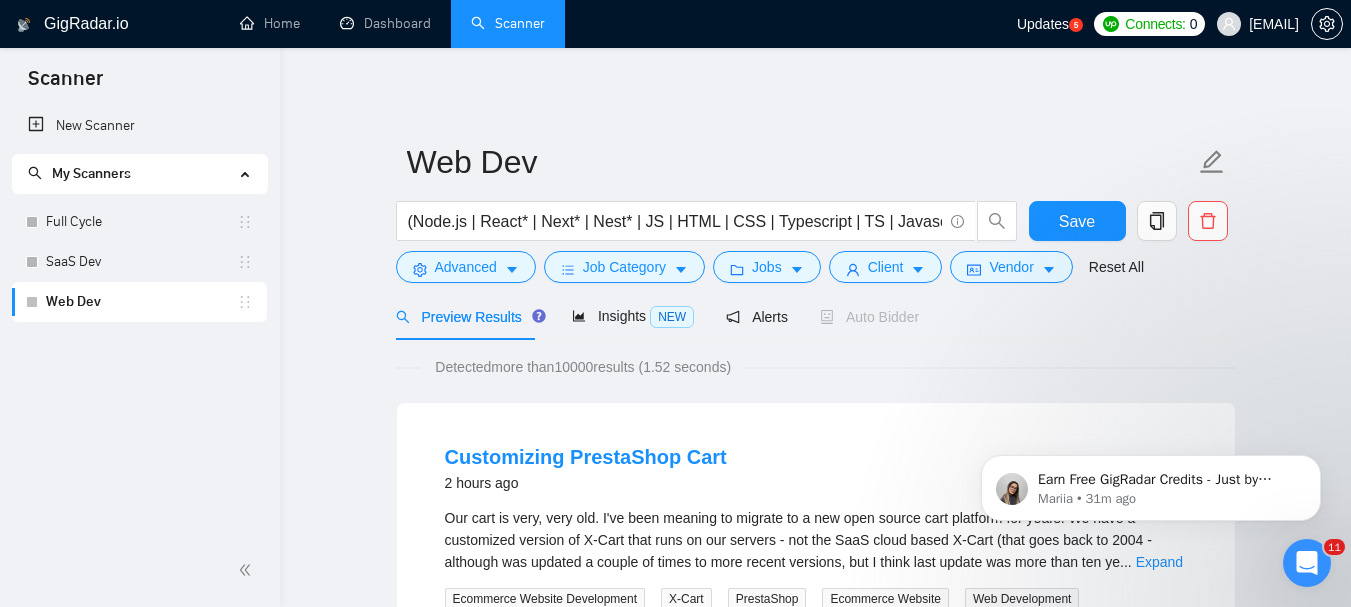 click on "New Scanner My Scanners Full Cycle SaaS Dev Web Dev" at bounding box center (140, 320) 